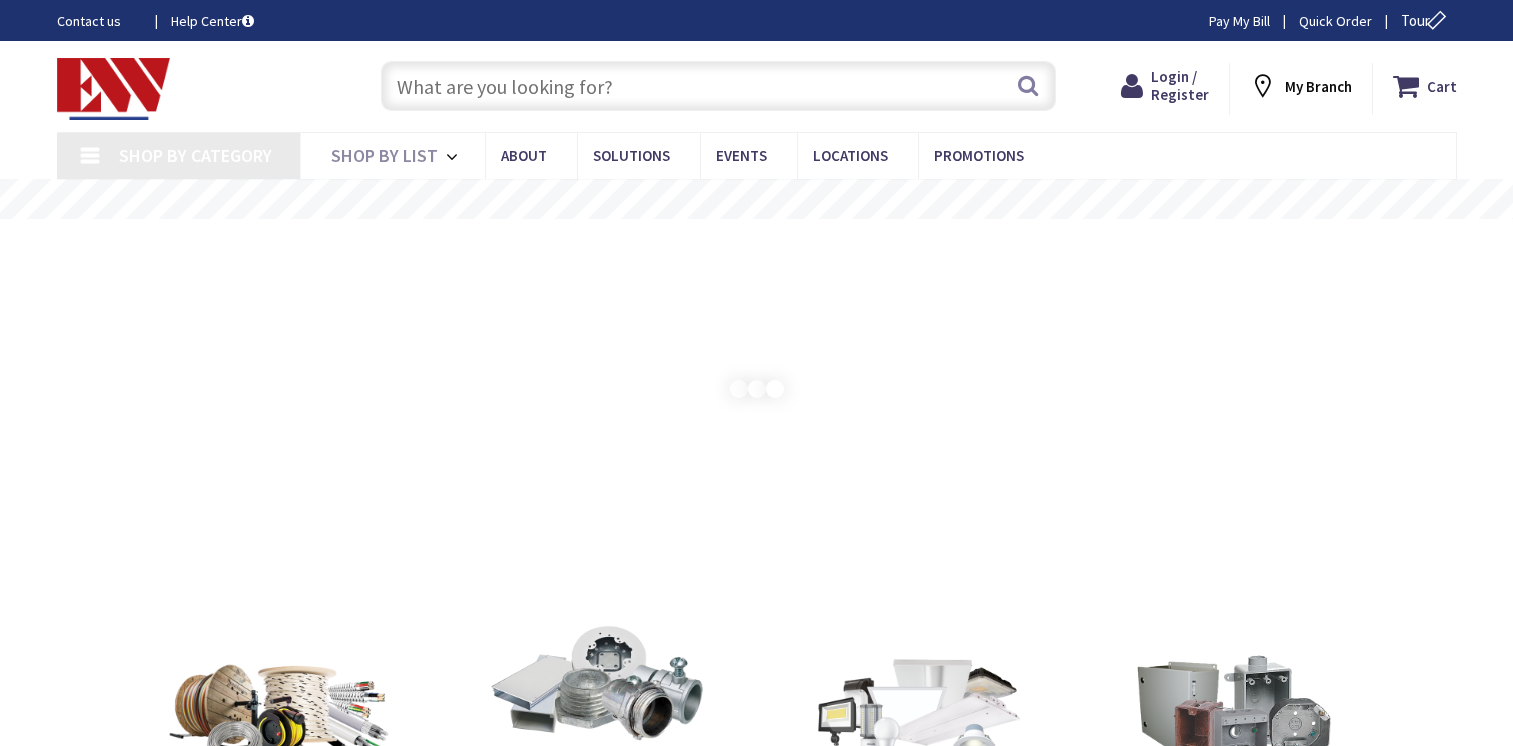 click at bounding box center (718, 86) 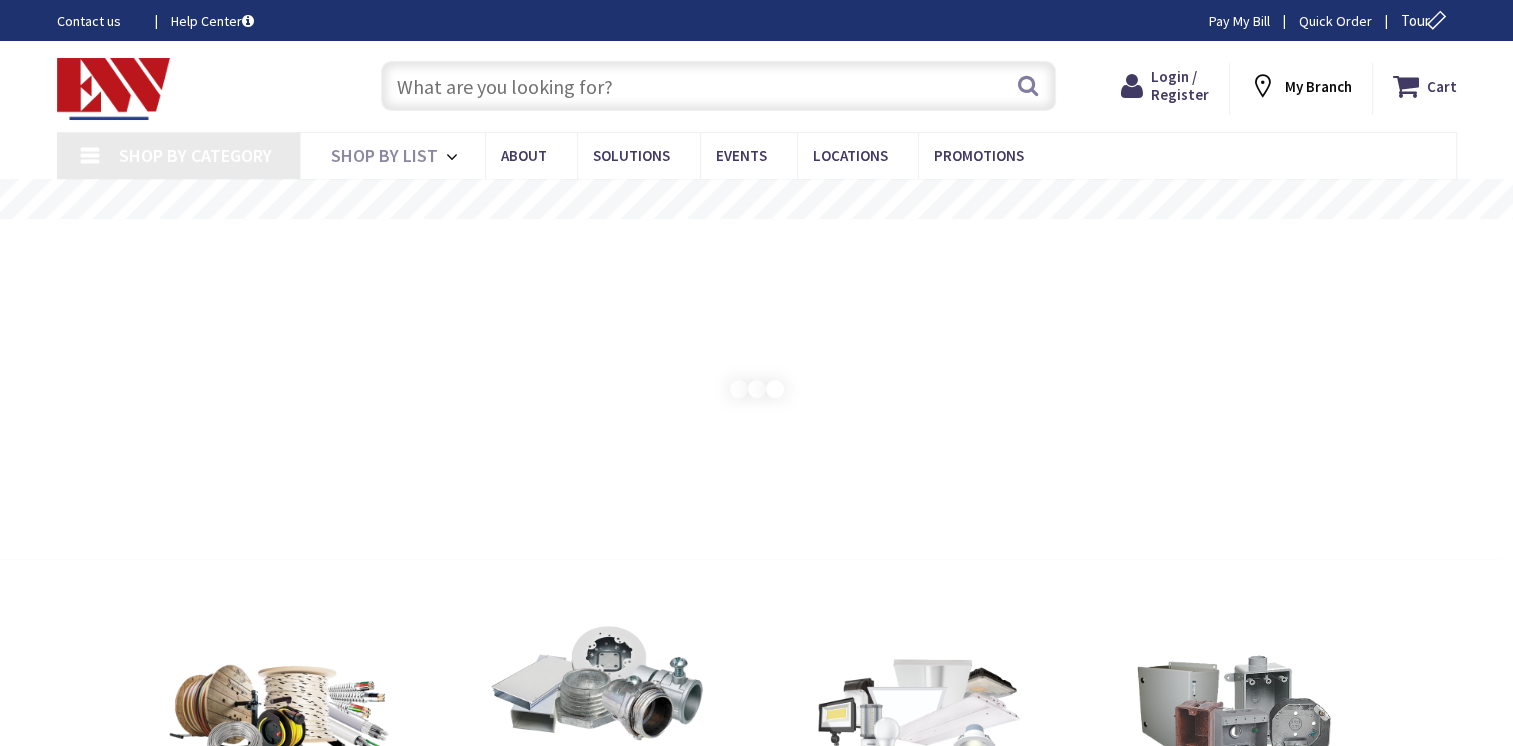 scroll, scrollTop: 0, scrollLeft: 0, axis: both 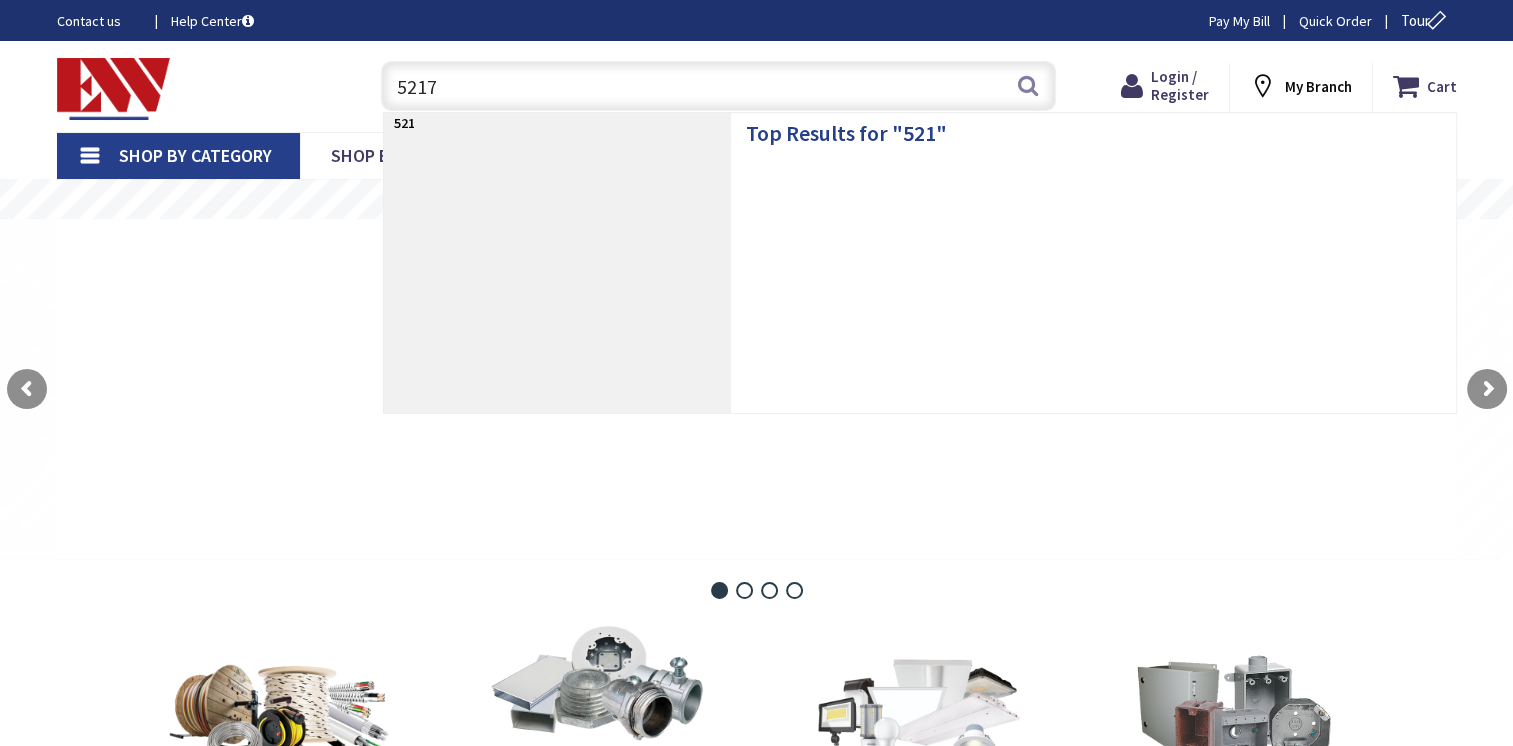 type on "52171" 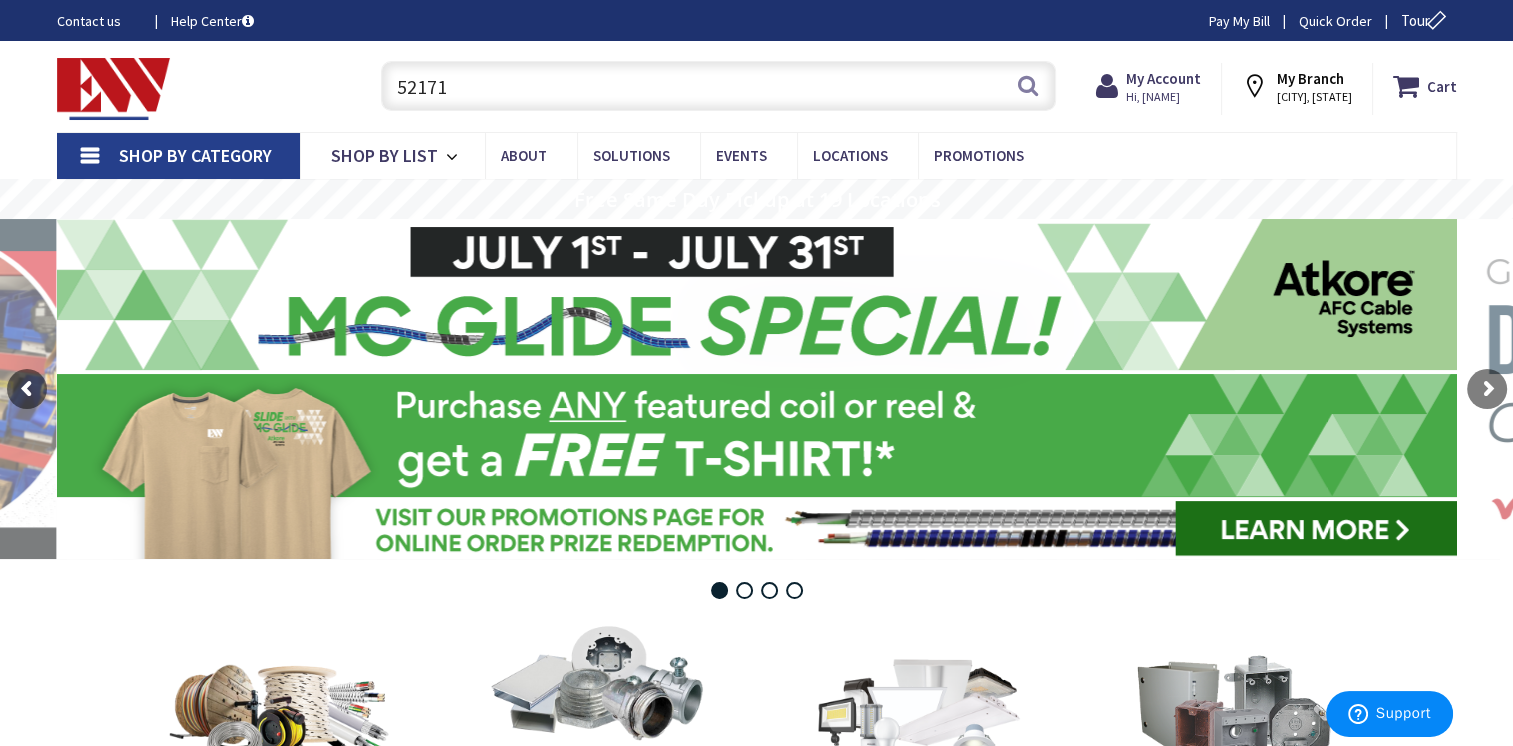 scroll, scrollTop: 0, scrollLeft: 0, axis: both 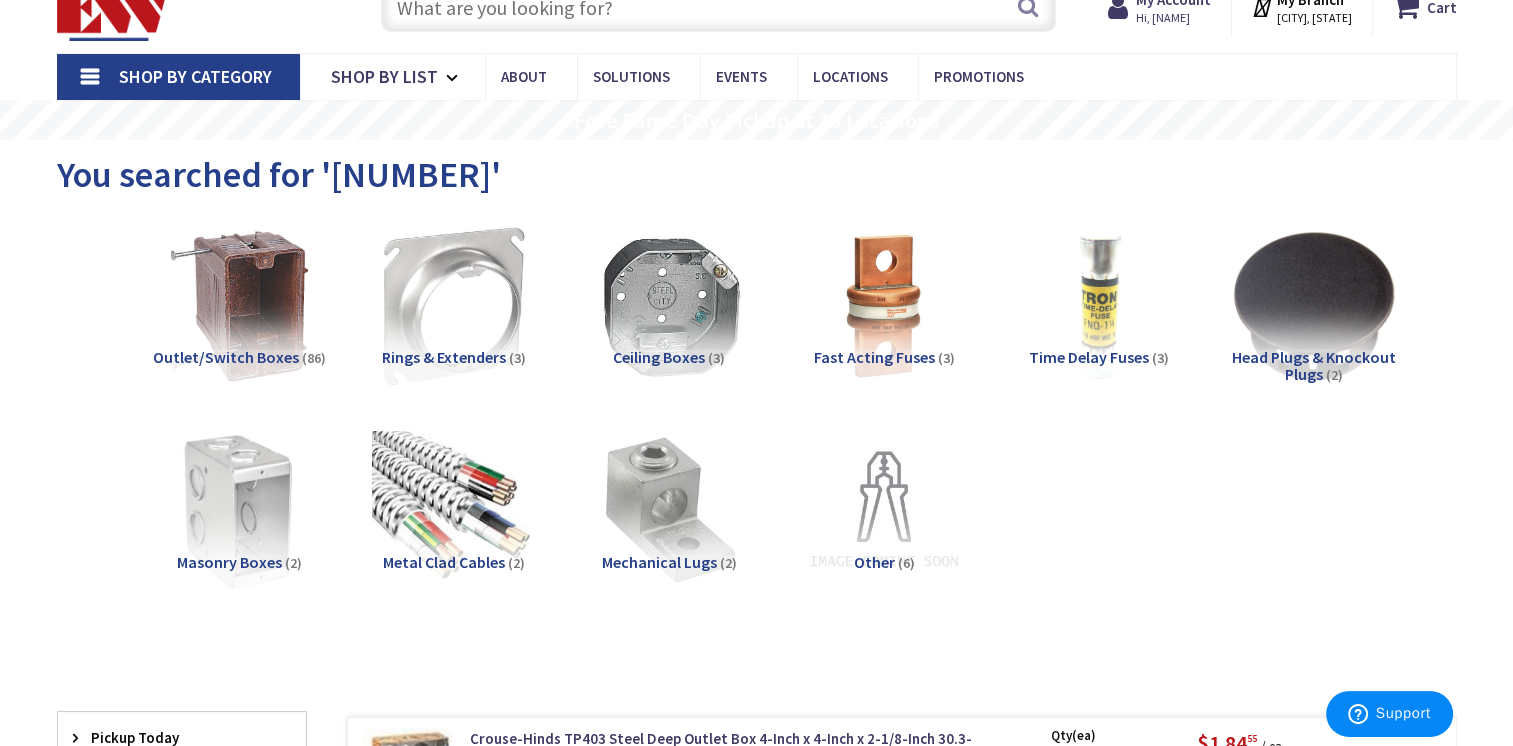 click at bounding box center [718, 7] 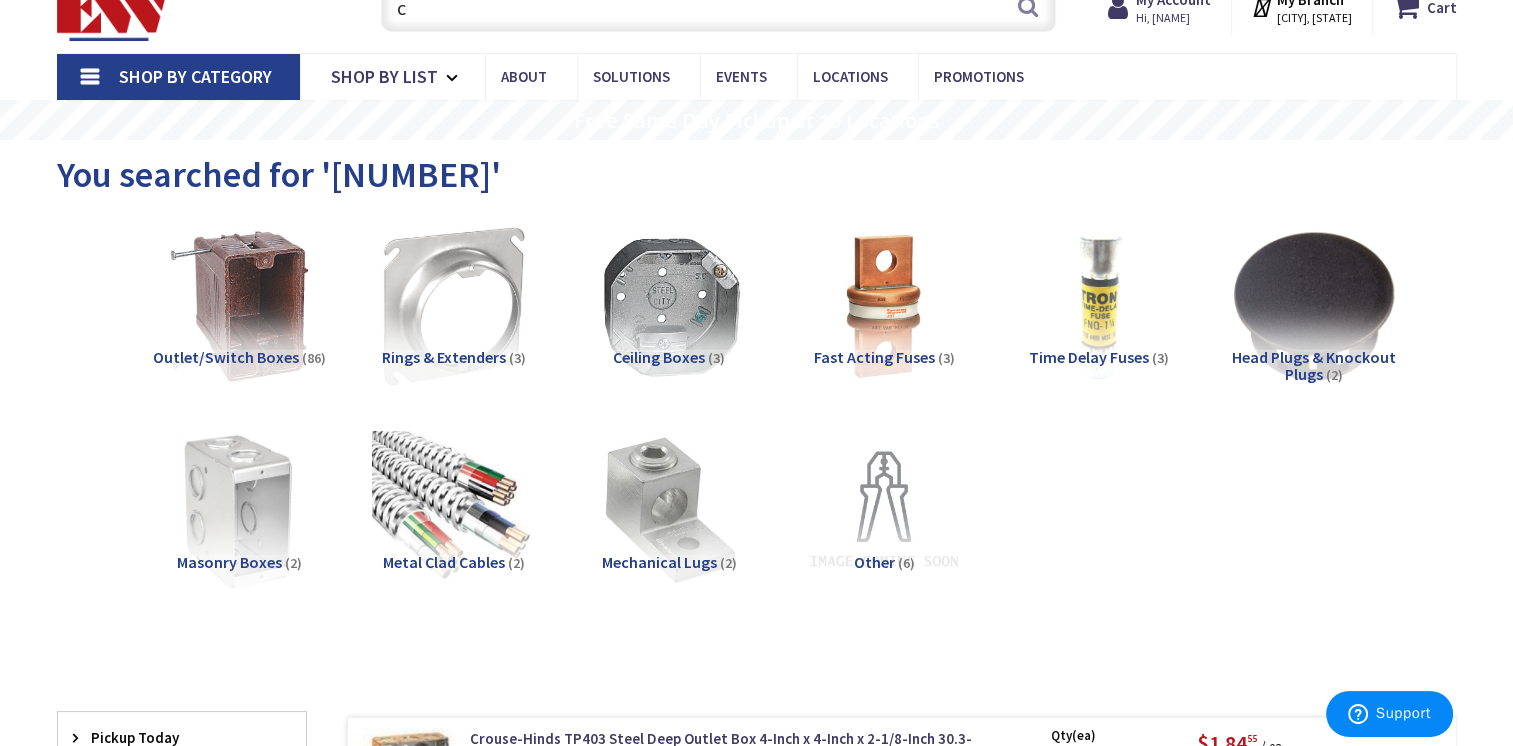 scroll, scrollTop: 76, scrollLeft: 0, axis: vertical 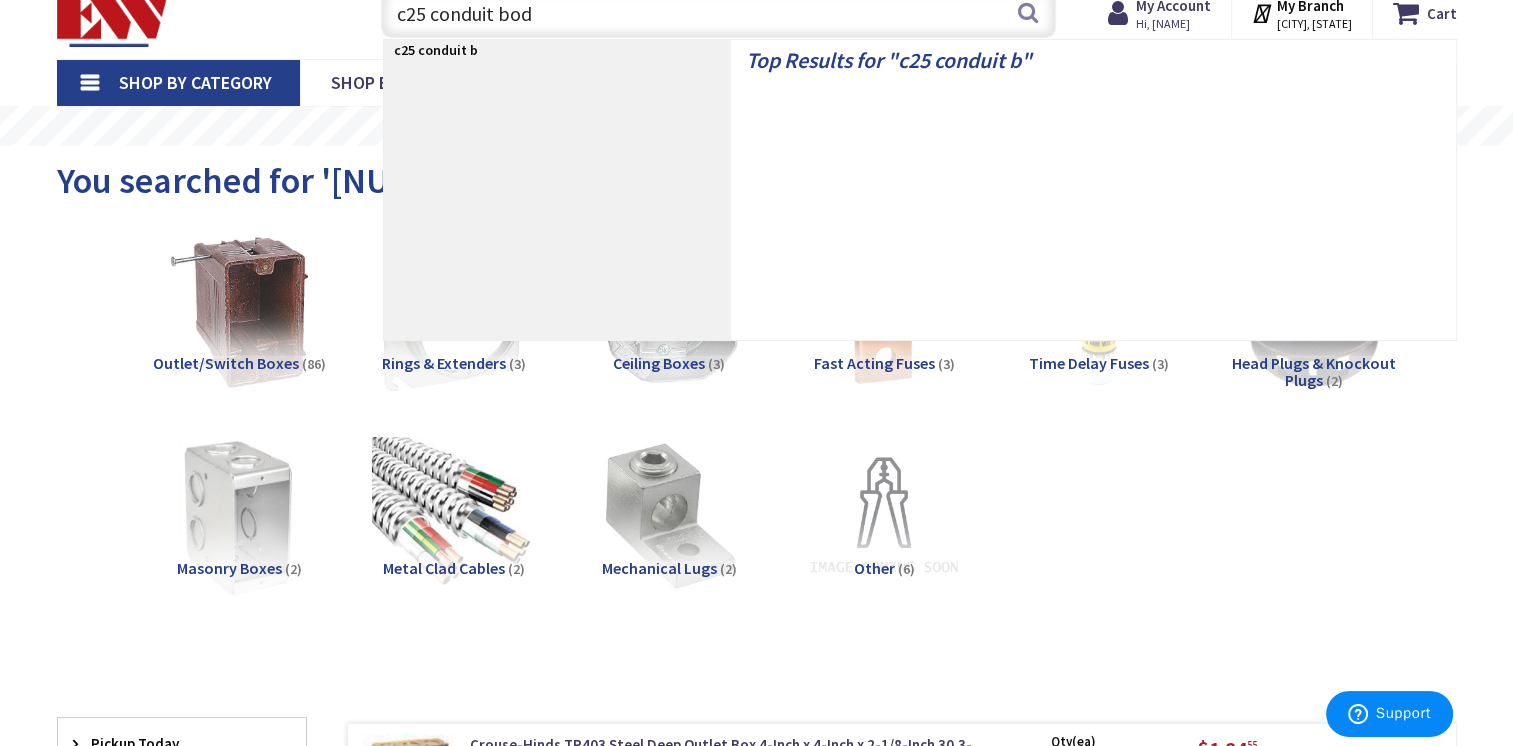 type on "c25 conduit body" 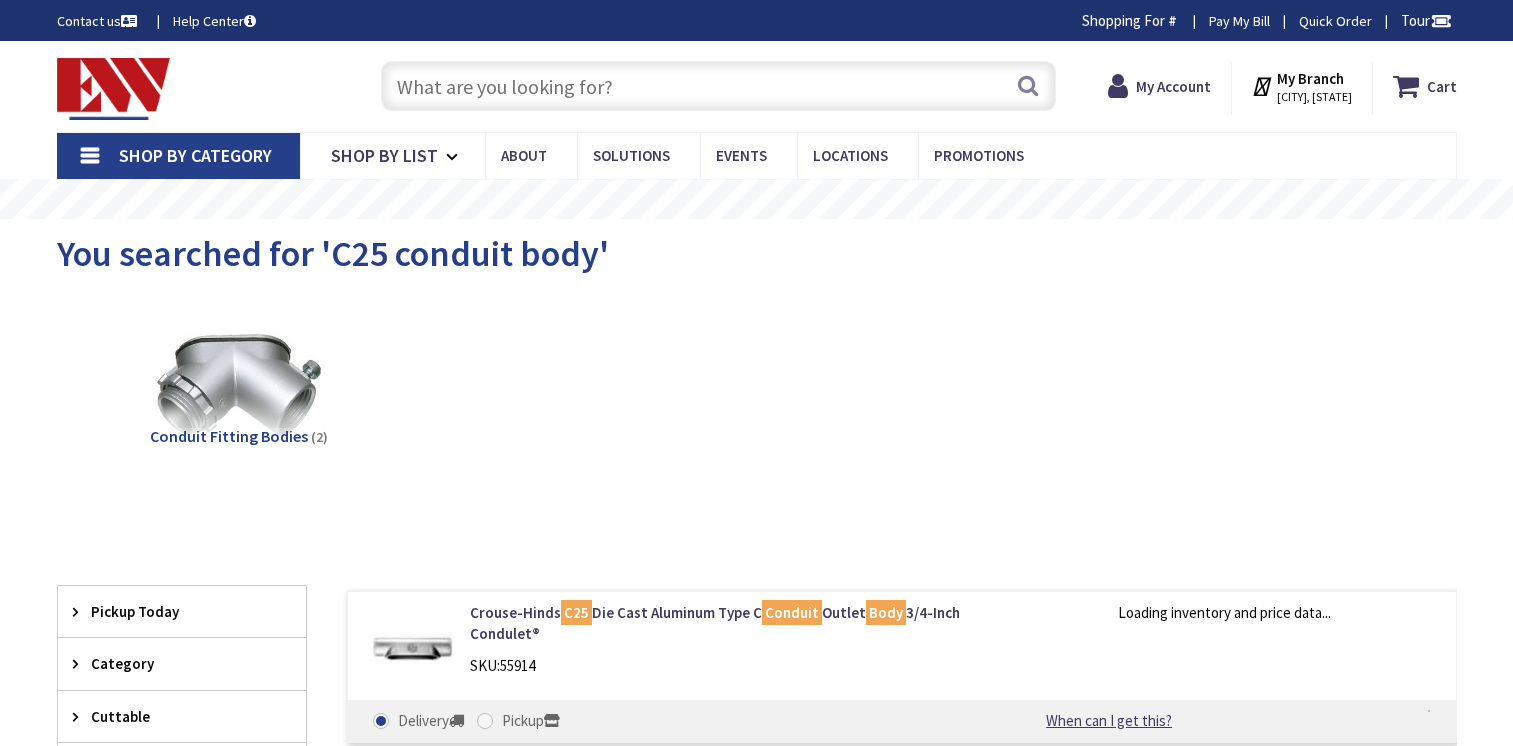 scroll, scrollTop: 0, scrollLeft: 0, axis: both 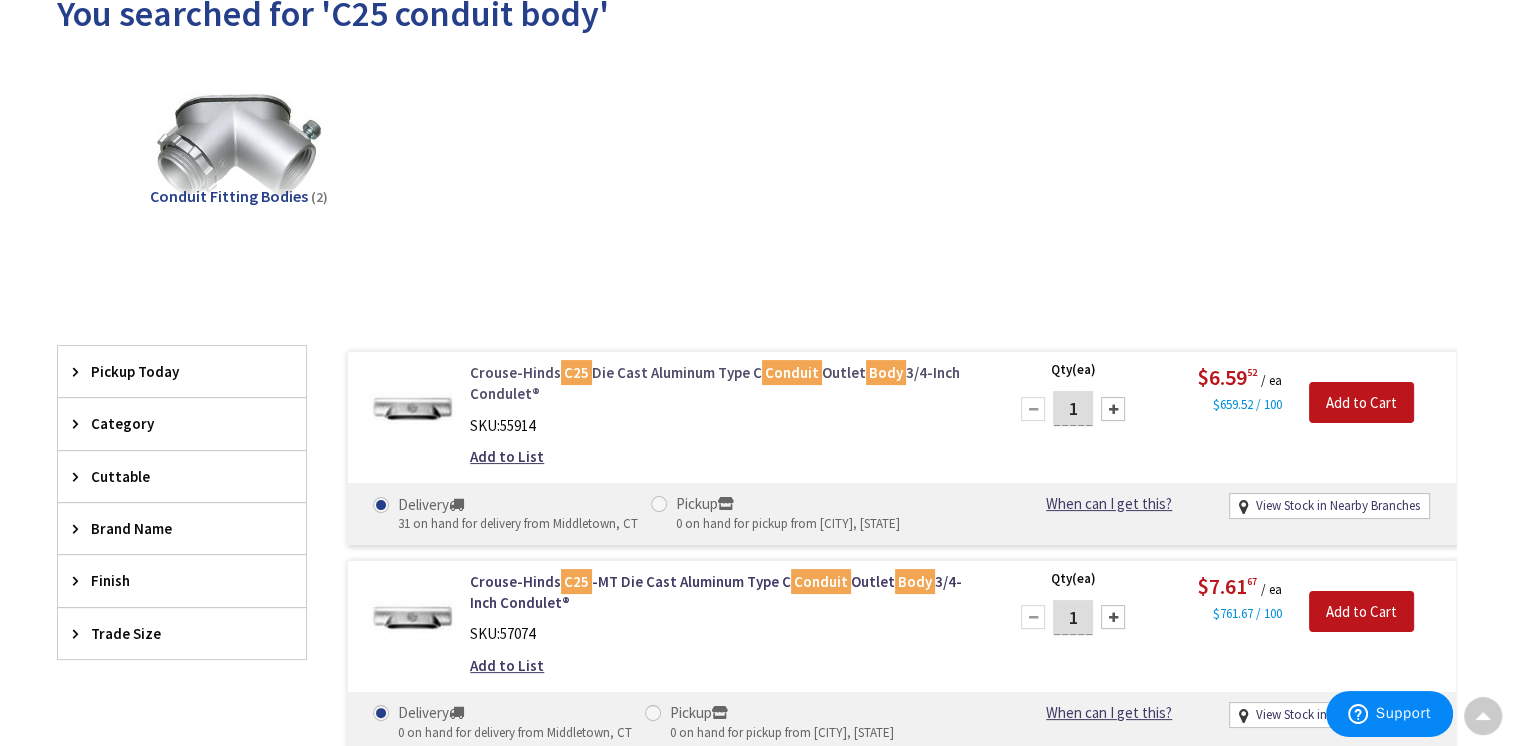 click on "Crouse-Hinds  C25  Die Cast Aluminum Type C  Conduit  Outlet  Body  3/4-Inch Condulet®" at bounding box center [724, 383] 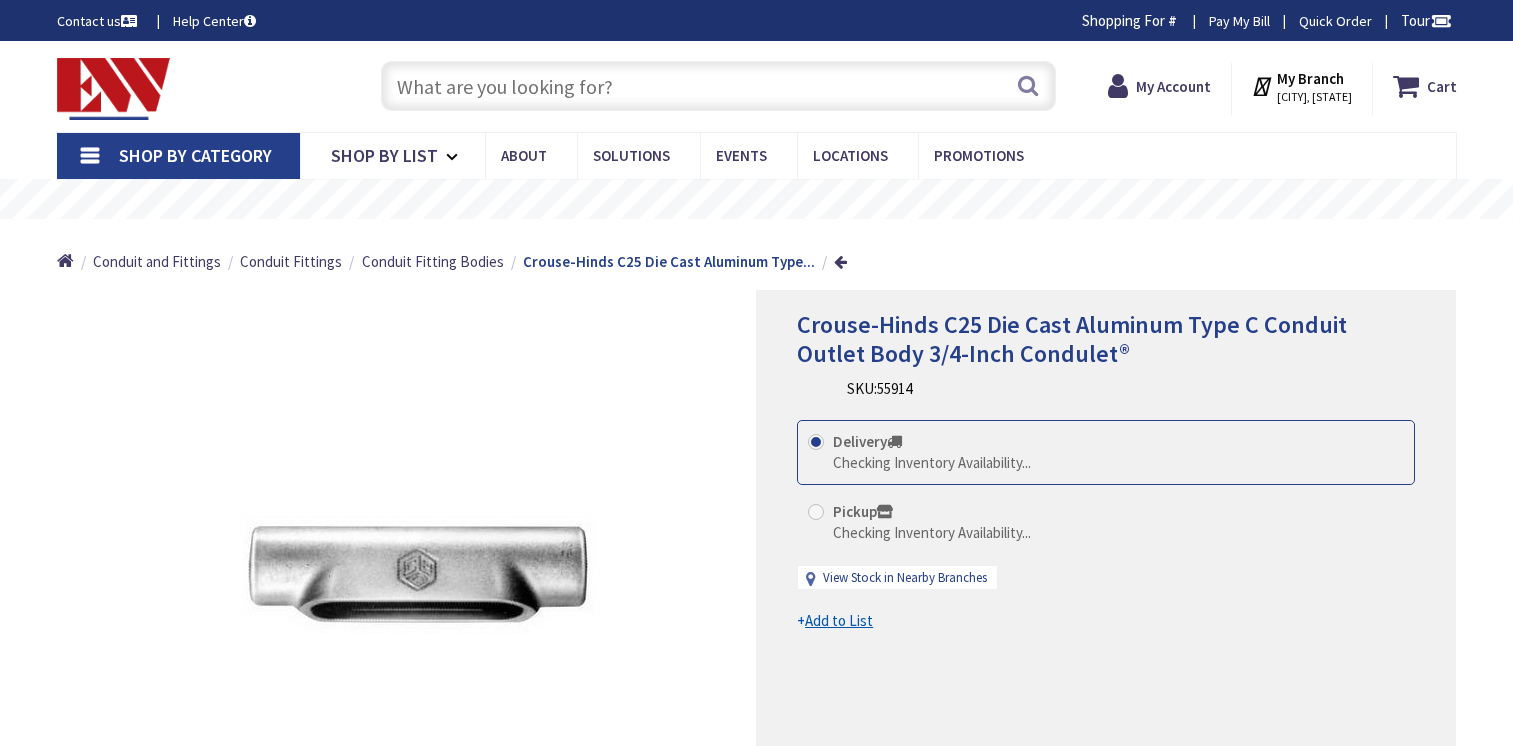 scroll, scrollTop: 0, scrollLeft: 0, axis: both 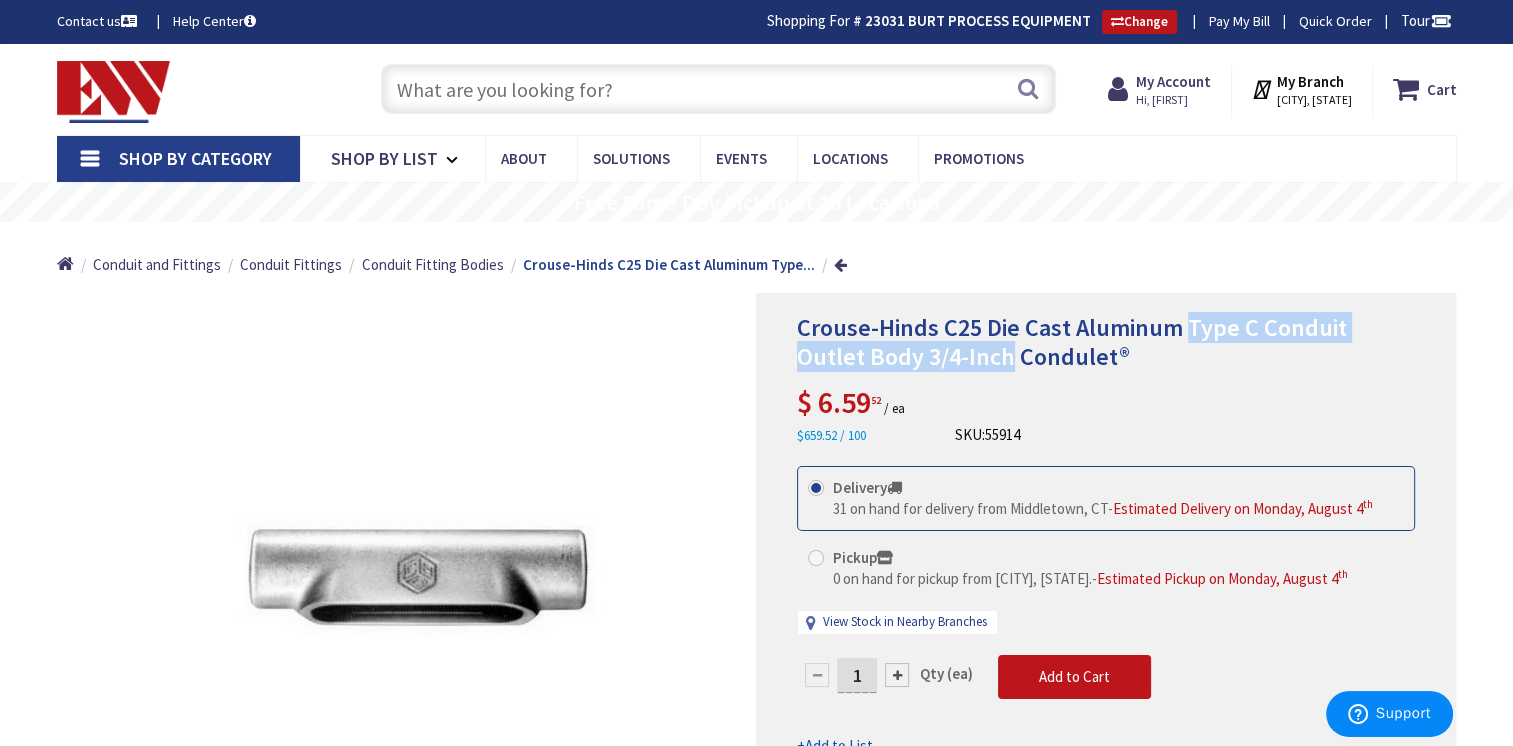 drag, startPoint x: 1184, startPoint y: 339, endPoint x: 940, endPoint y: 362, distance: 245.08162 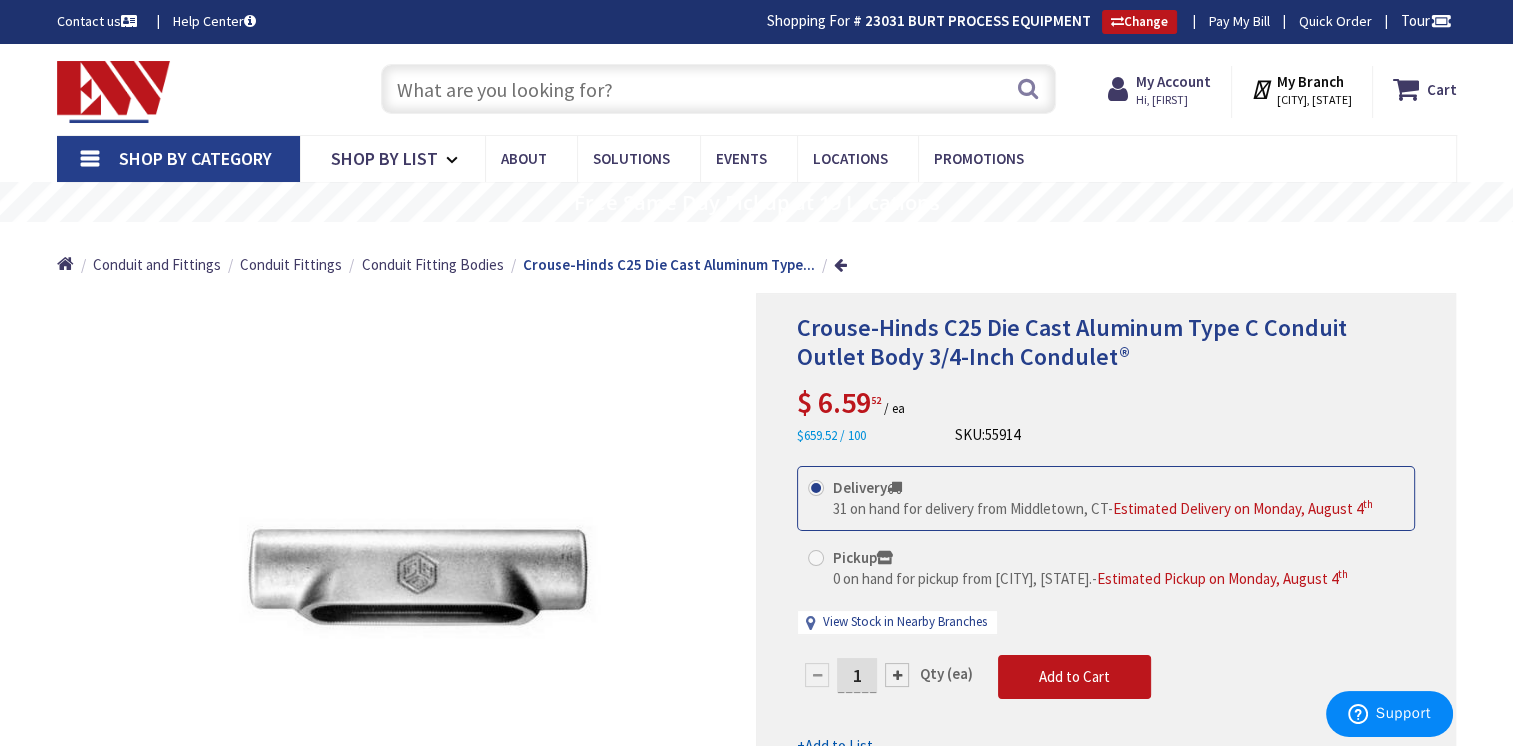 click at bounding box center [718, 89] 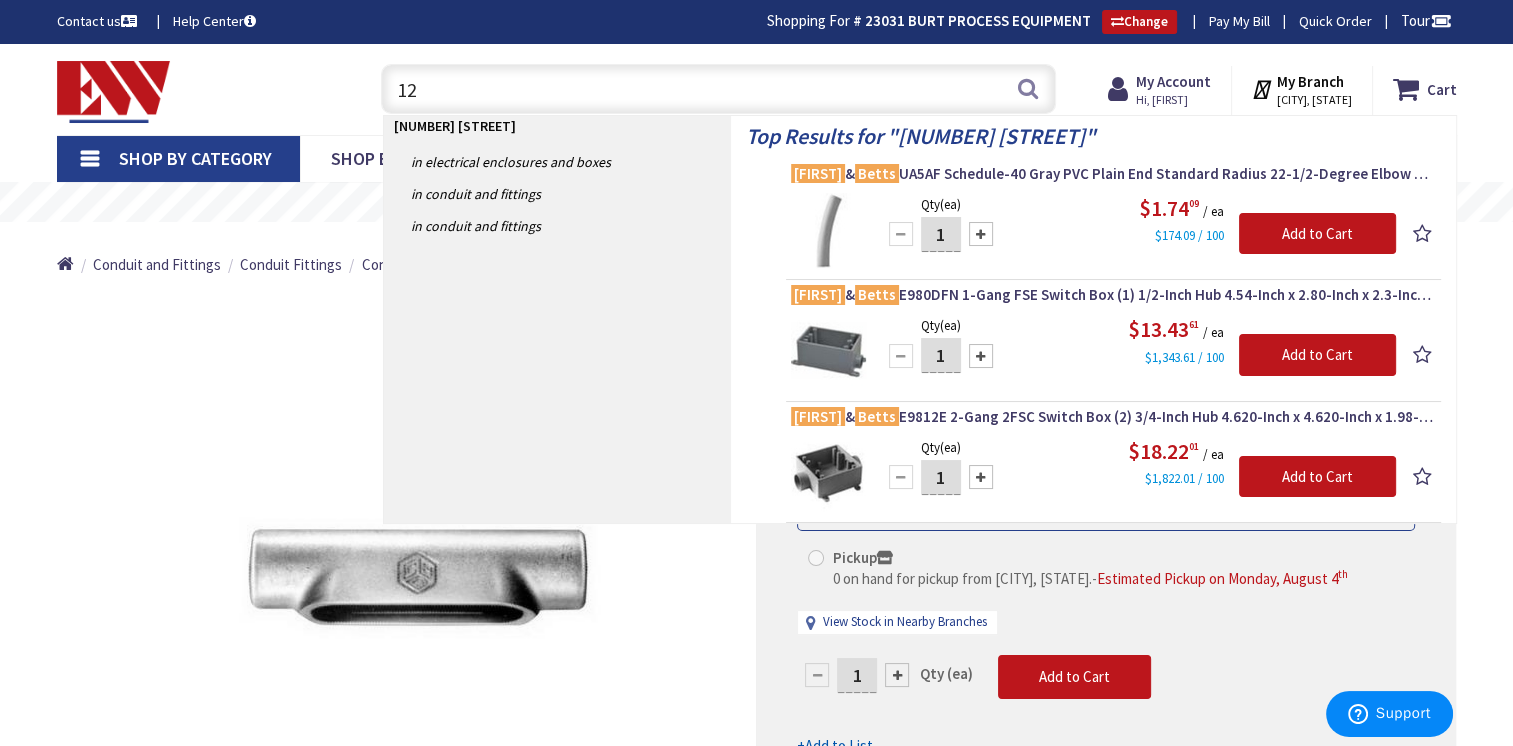 type on "1" 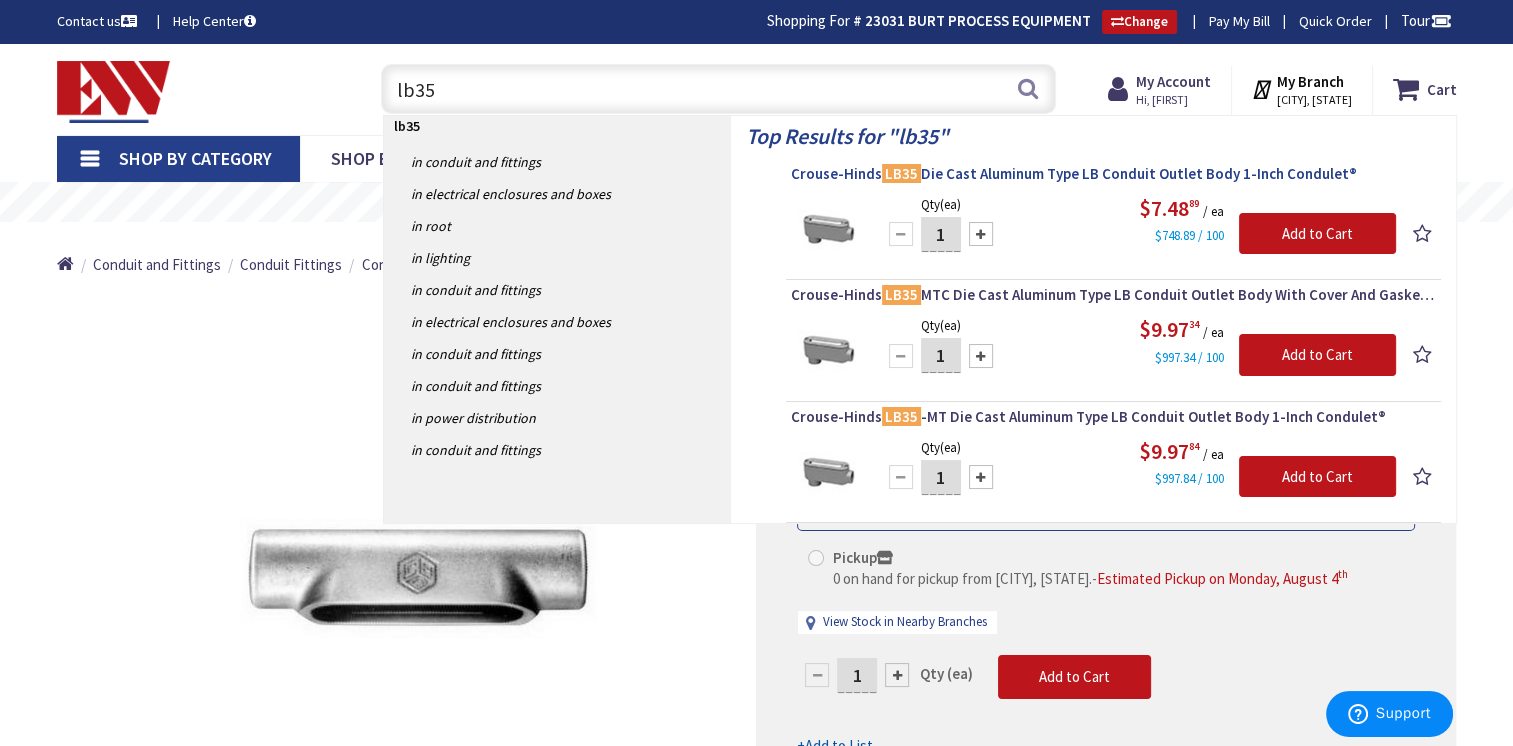 type on "lb35" 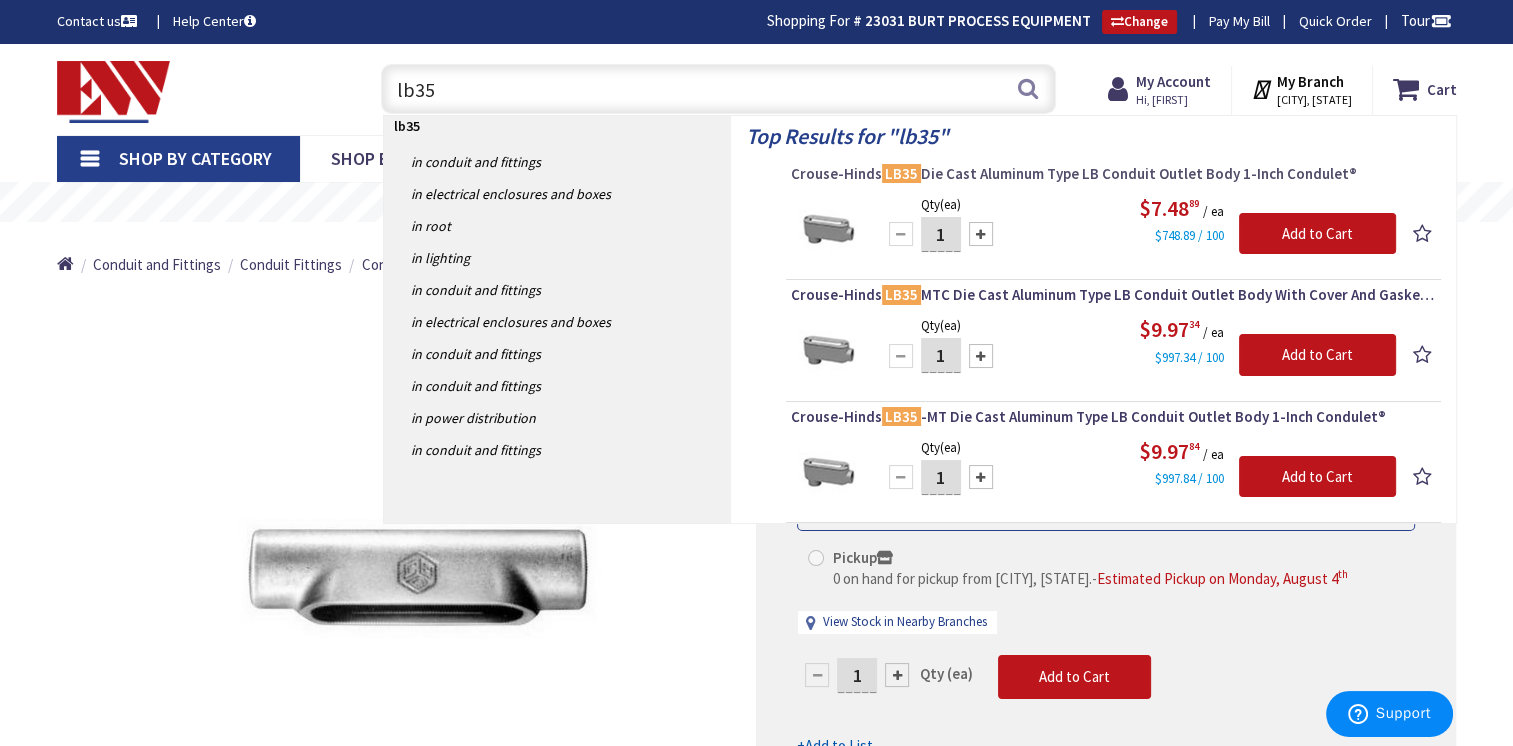 click on "Crouse-Hinds  LB35  Die Cast Aluminum Type LB Conduit Outlet Body 1-Inch Condulet®" at bounding box center [1113, 174] 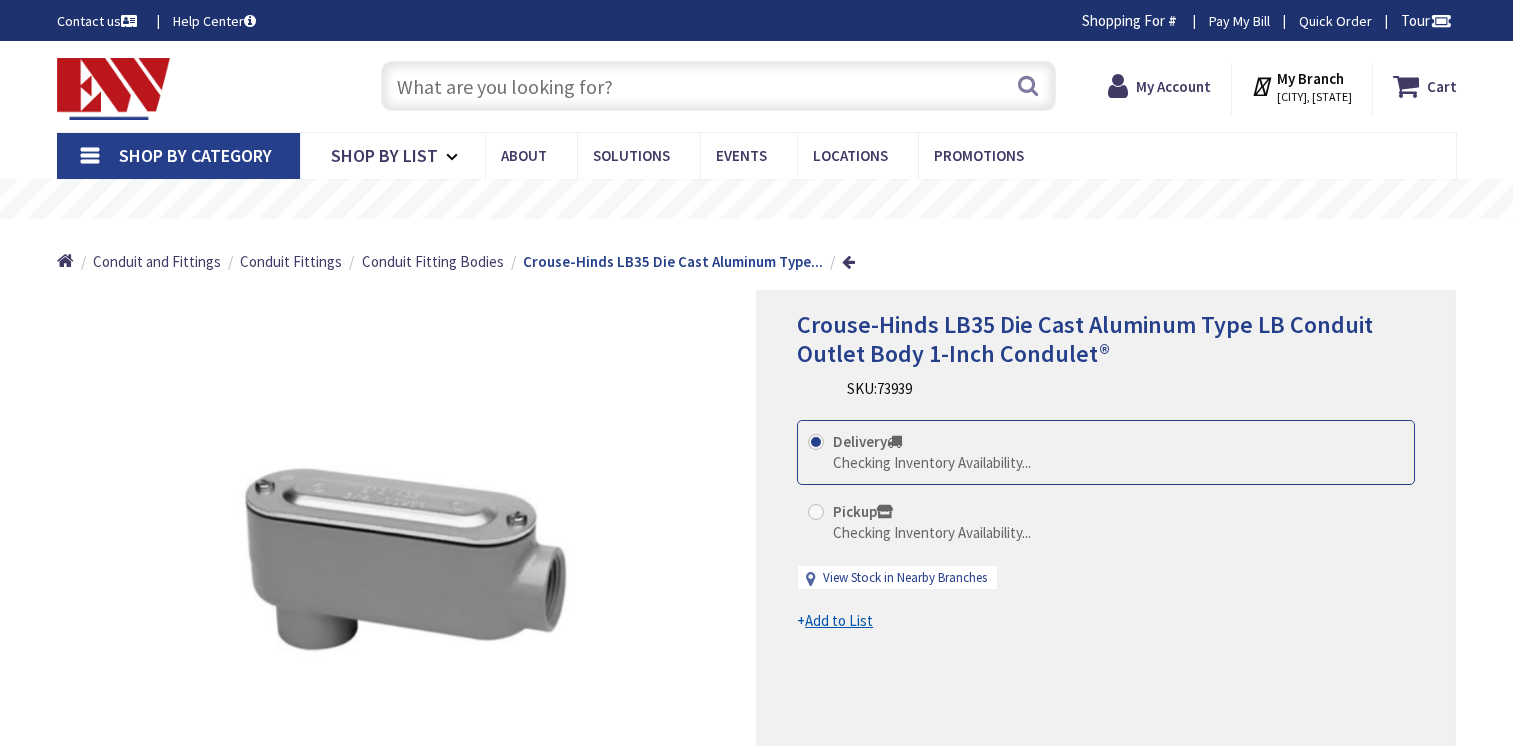 scroll, scrollTop: 0, scrollLeft: 0, axis: both 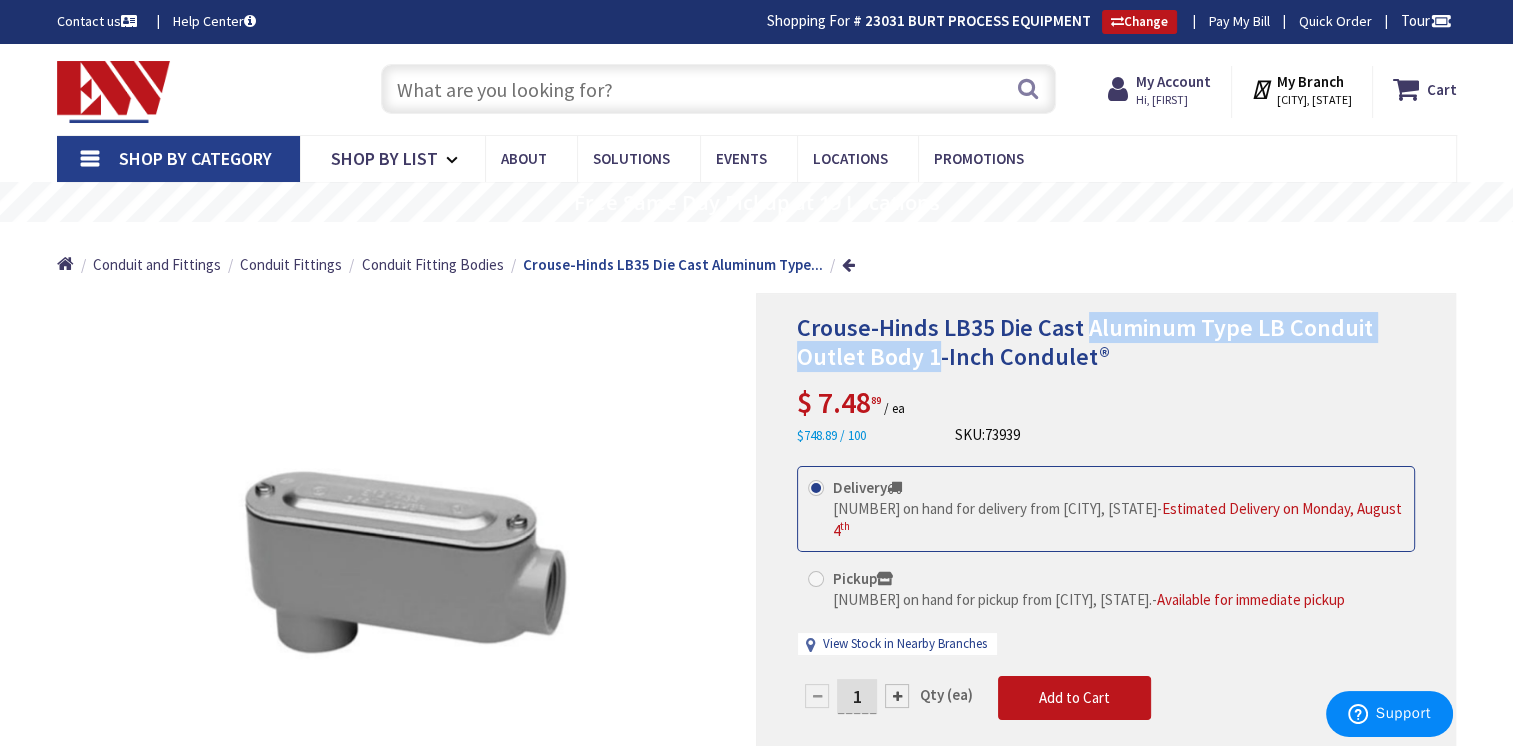 drag, startPoint x: 1088, startPoint y: 332, endPoint x: 936, endPoint y: 365, distance: 155.54099 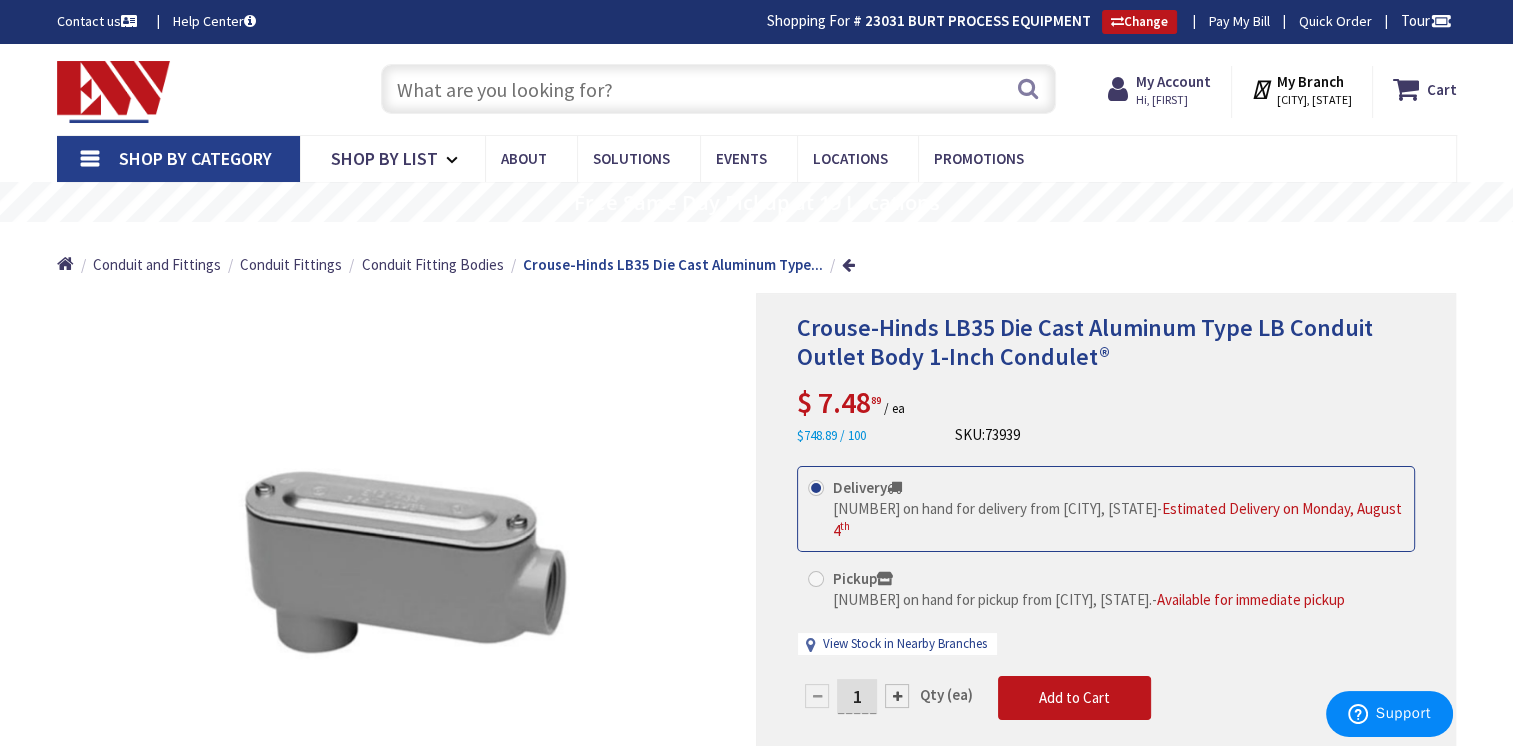 click at bounding box center [718, 89] 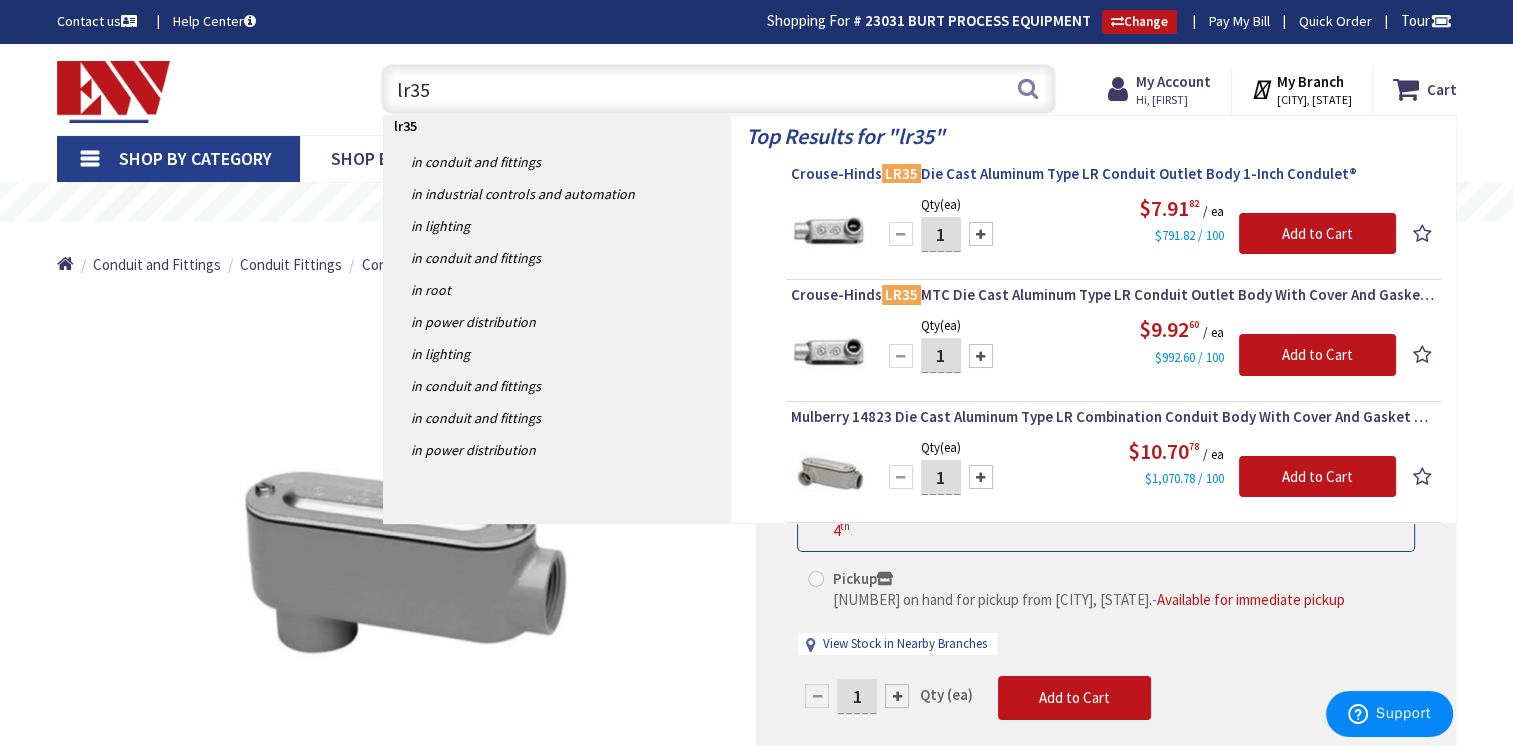 type on "lr35" 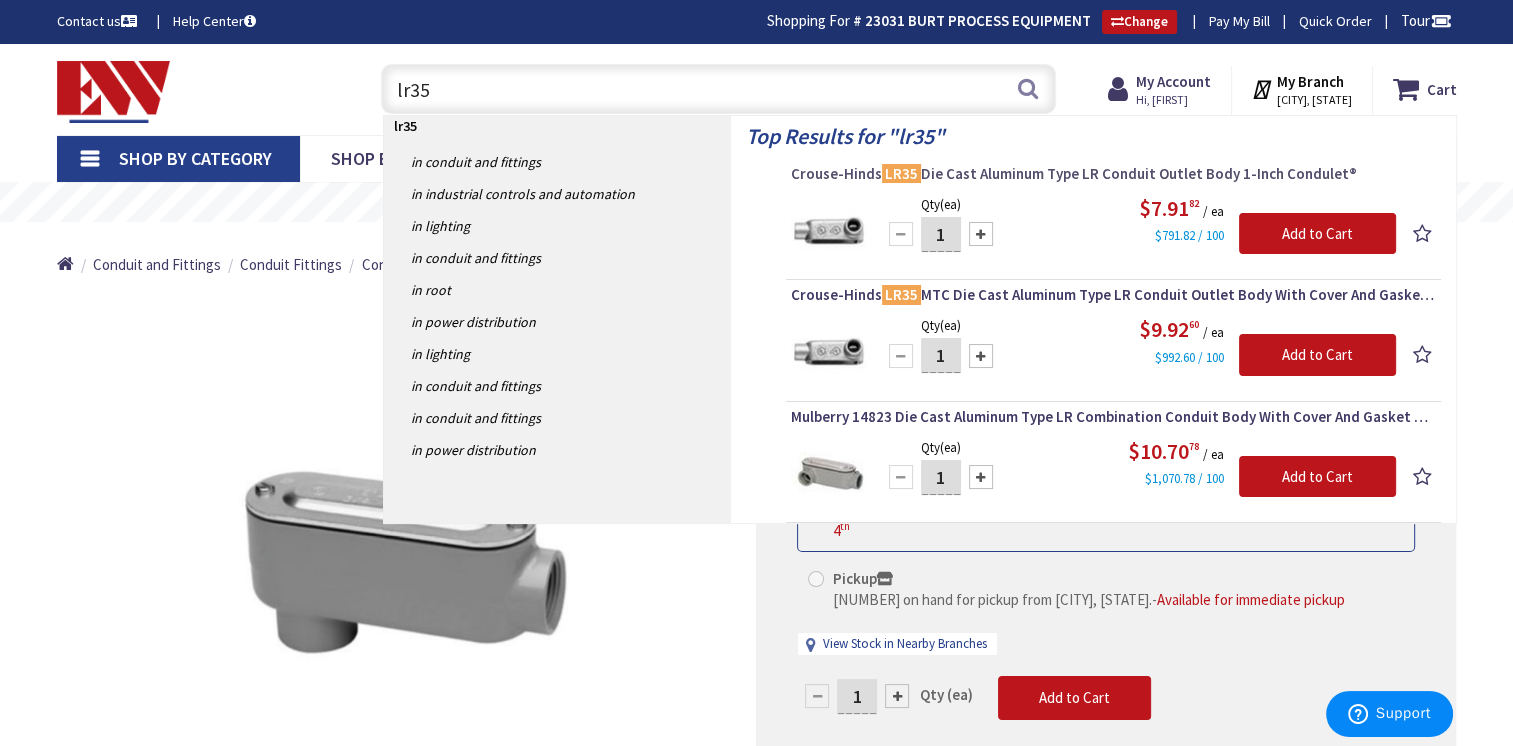 click on "LR35" at bounding box center [901, 173] 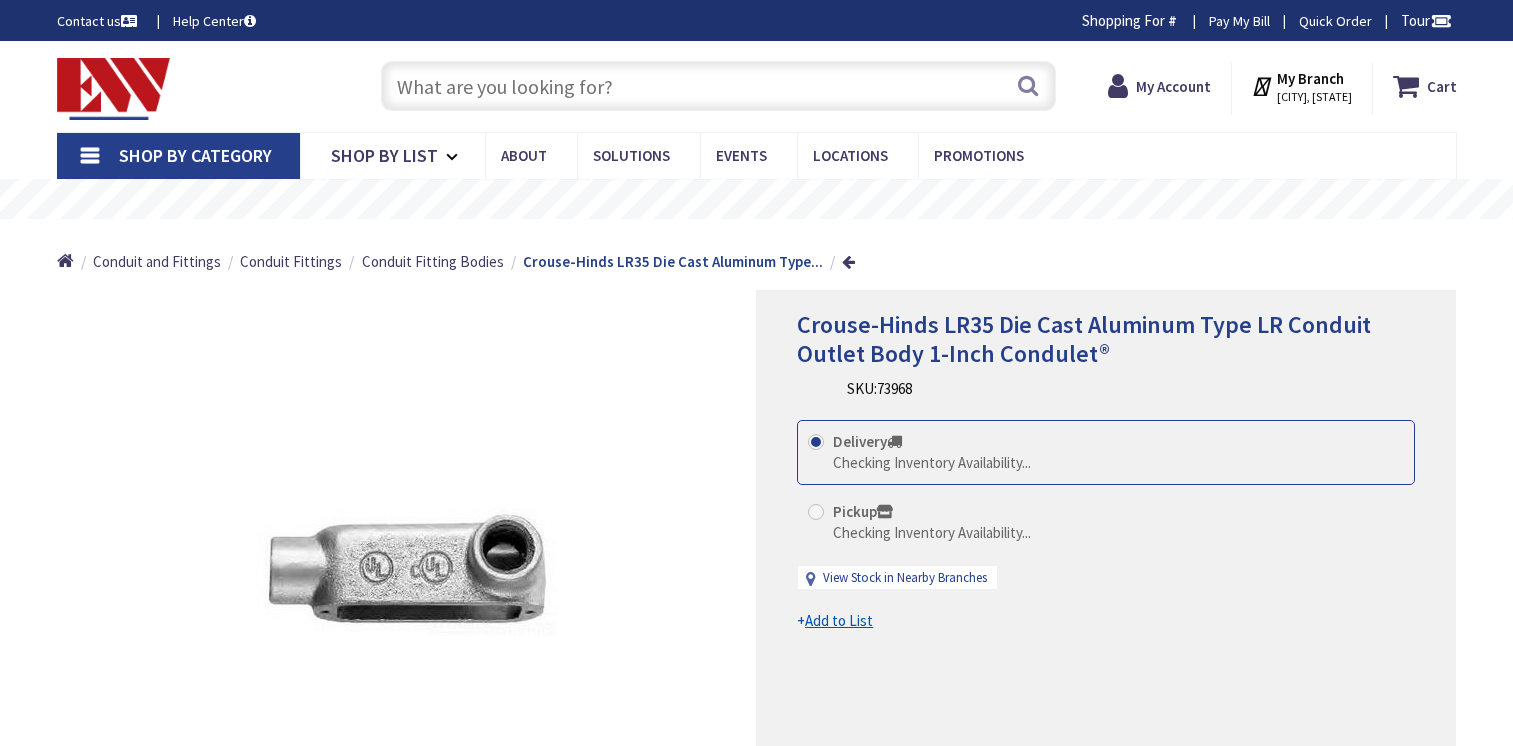 scroll, scrollTop: 0, scrollLeft: 0, axis: both 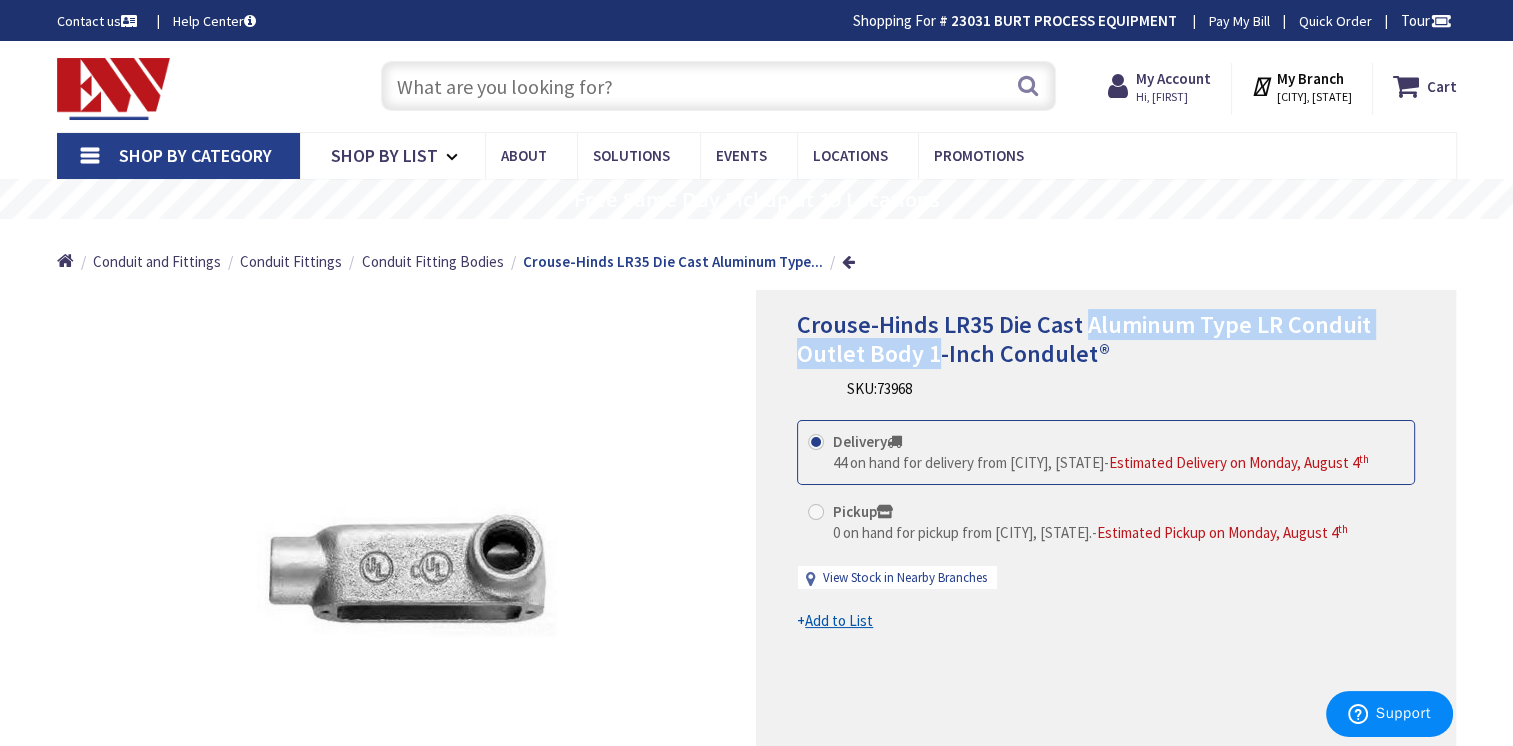 drag, startPoint x: 1088, startPoint y: 324, endPoint x: 936, endPoint y: 354, distance: 154.93224 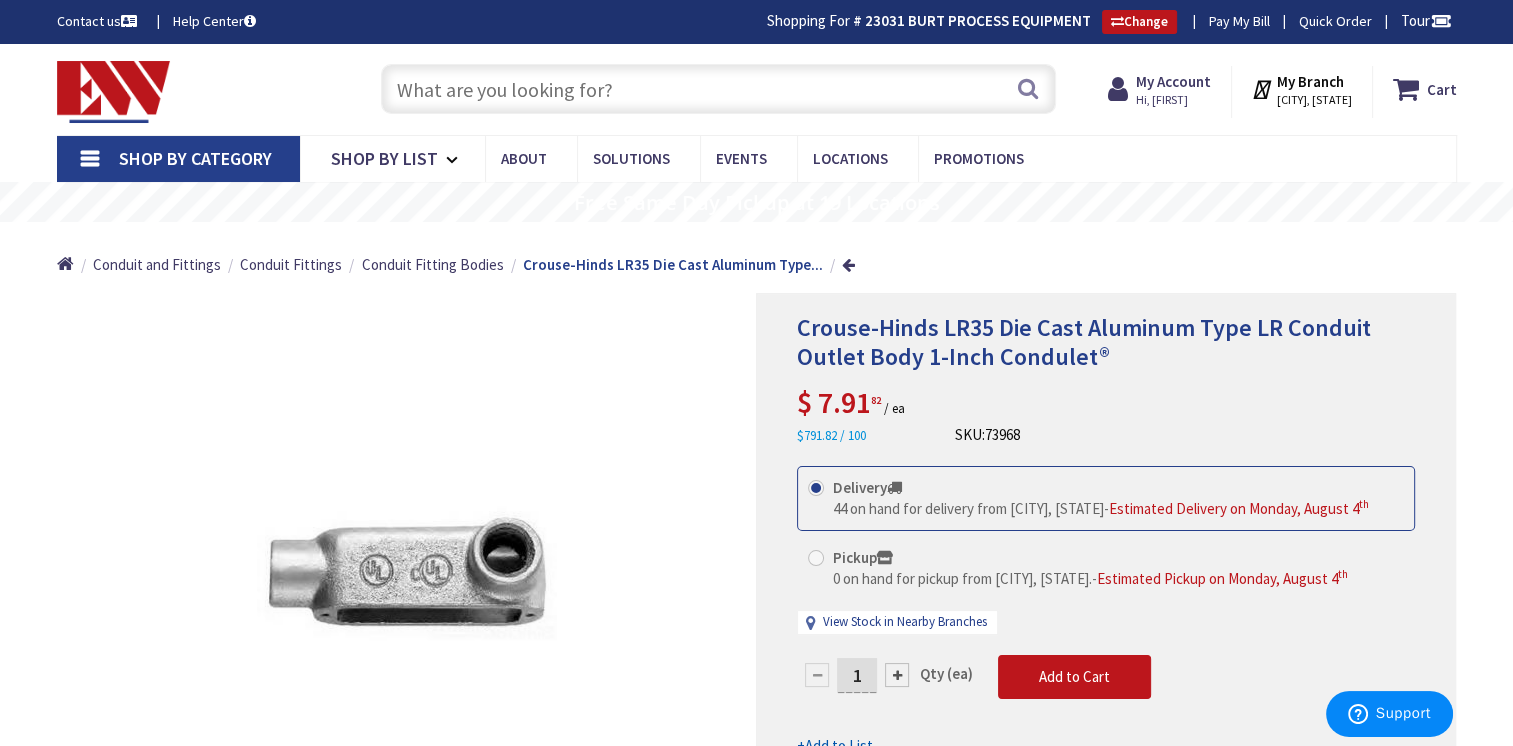 click at bounding box center [718, 89] 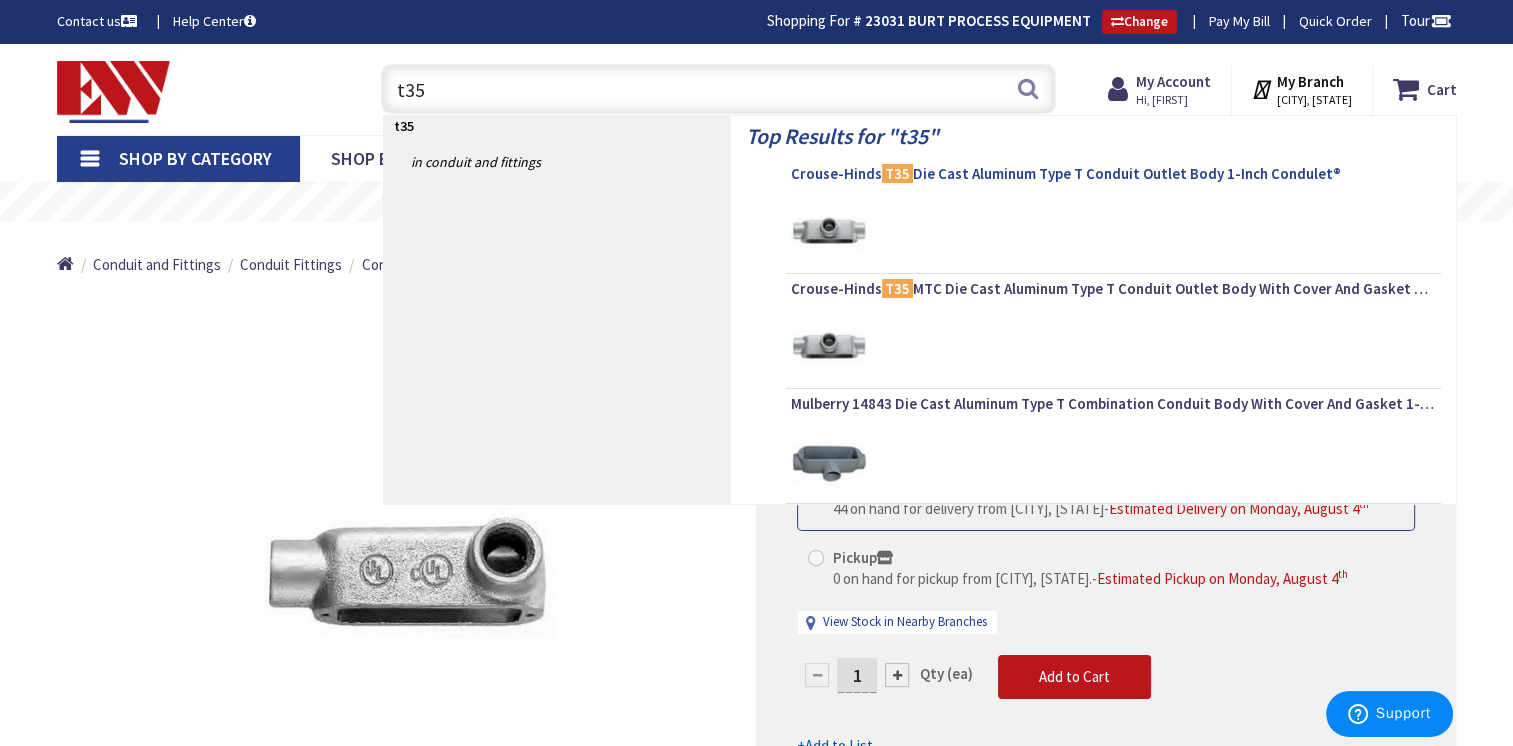 type on "t35" 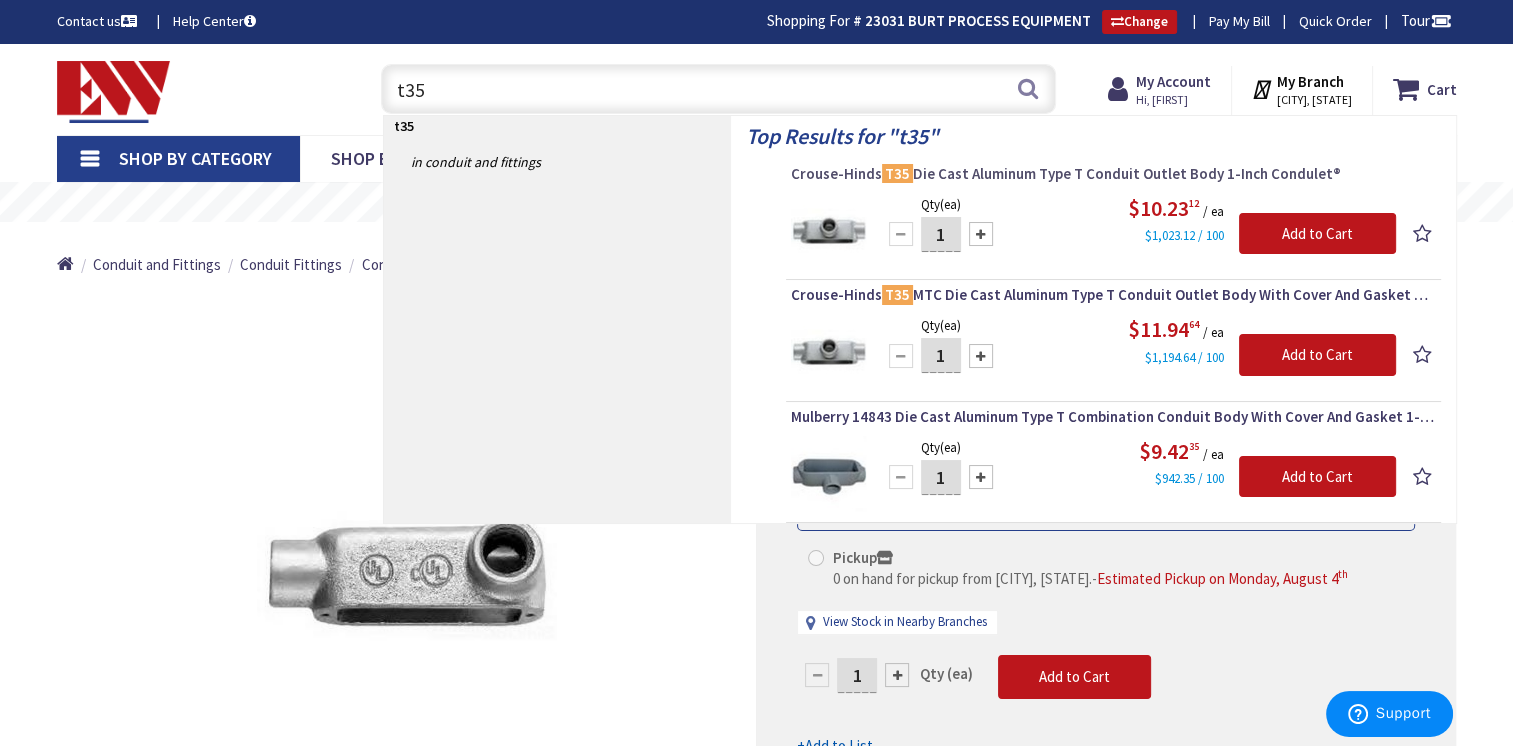 click on "Crouse-Hinds  T35  Die Cast Aluminum Type T Conduit Outlet Body 1-Inch Condulet®" at bounding box center [1113, 174] 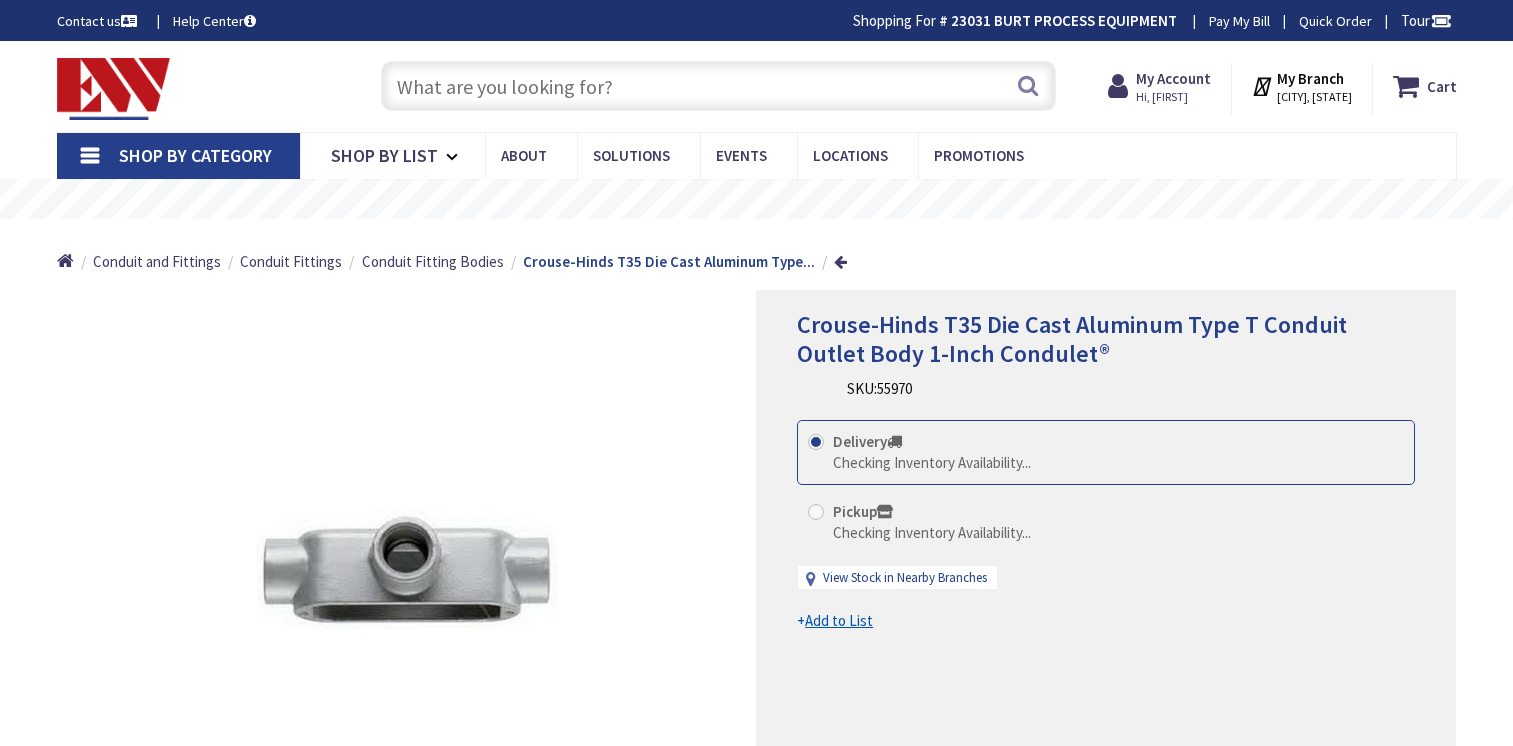 scroll, scrollTop: 0, scrollLeft: 0, axis: both 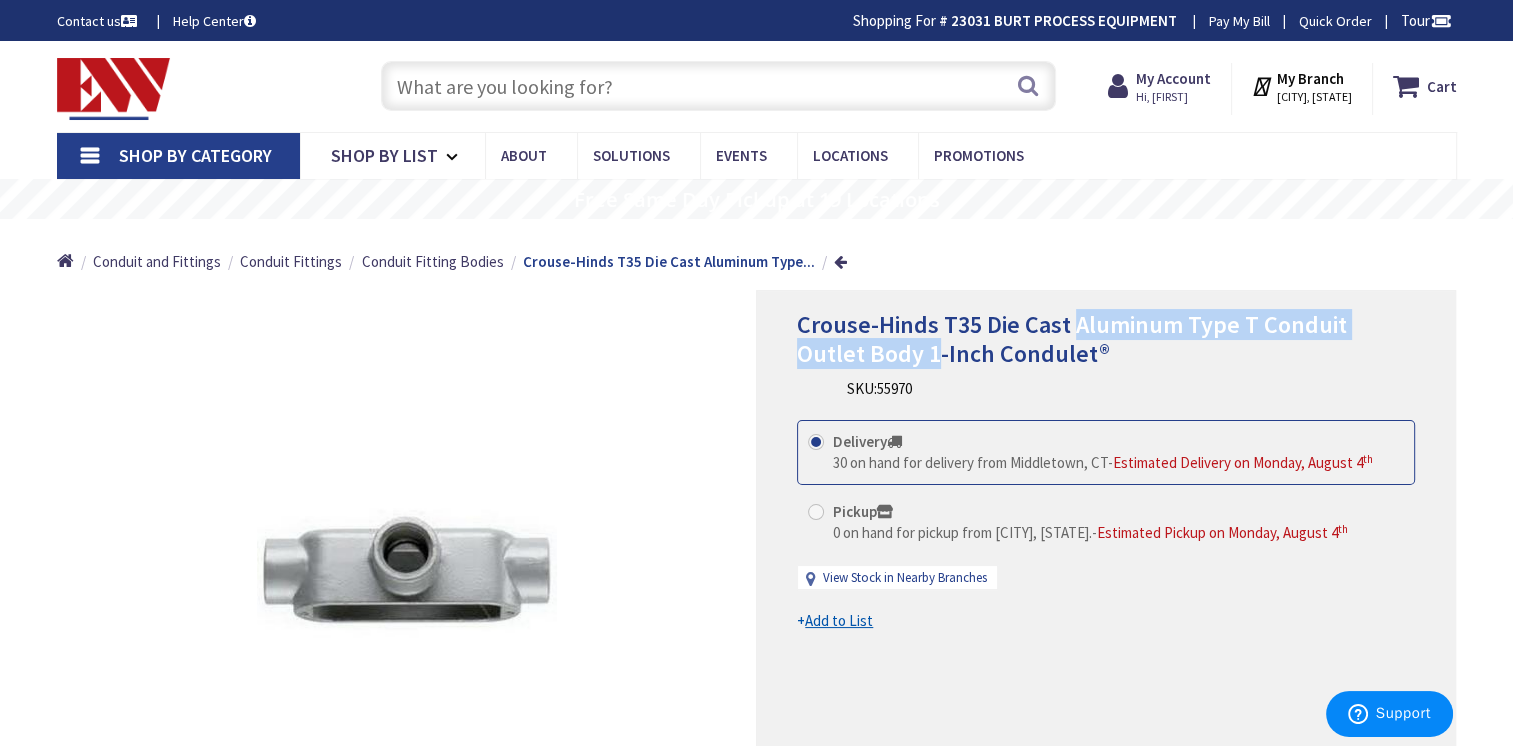 drag, startPoint x: 1074, startPoint y: 320, endPoint x: 867, endPoint y: 348, distance: 208.88513 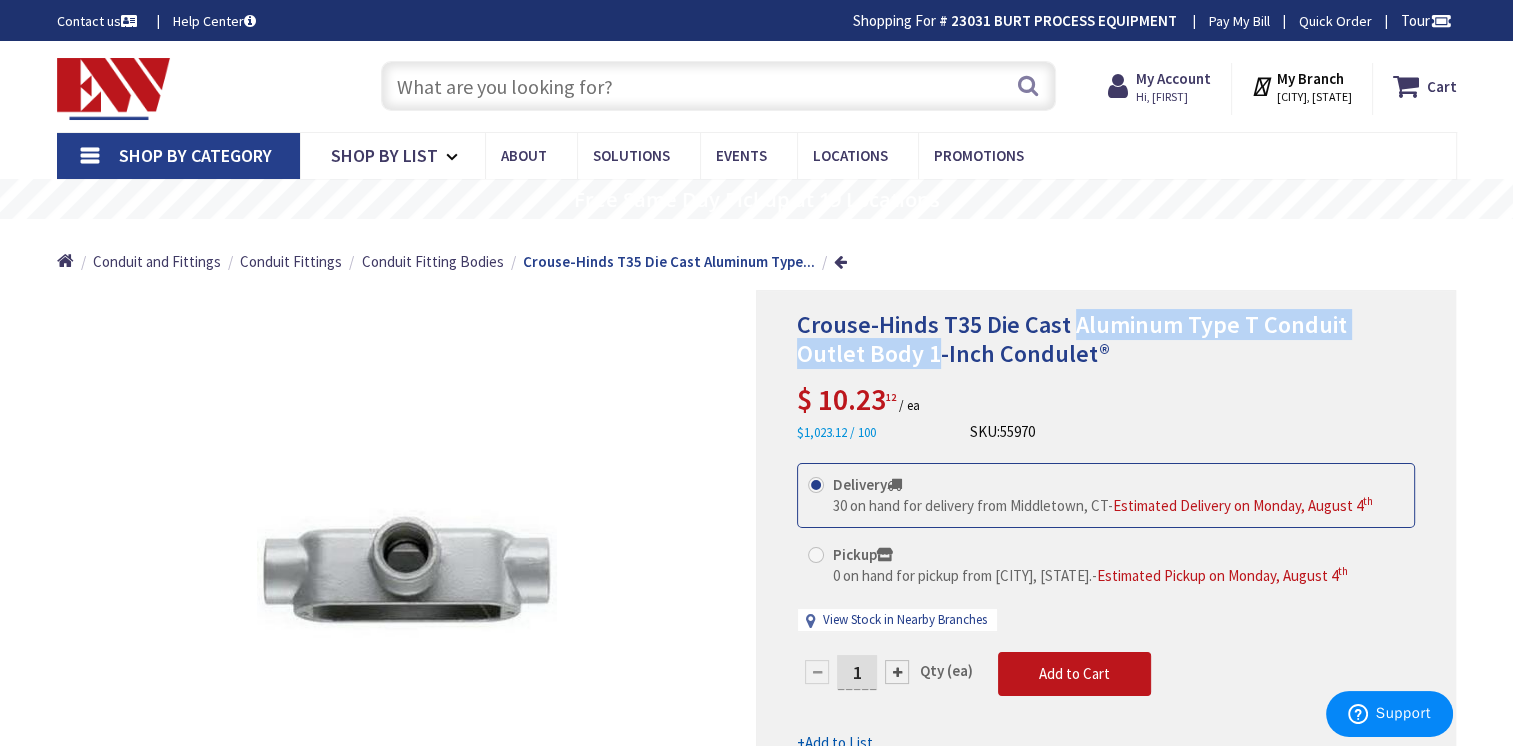 copy on "Aluminum Type T Conduit Outlet Body 1" 